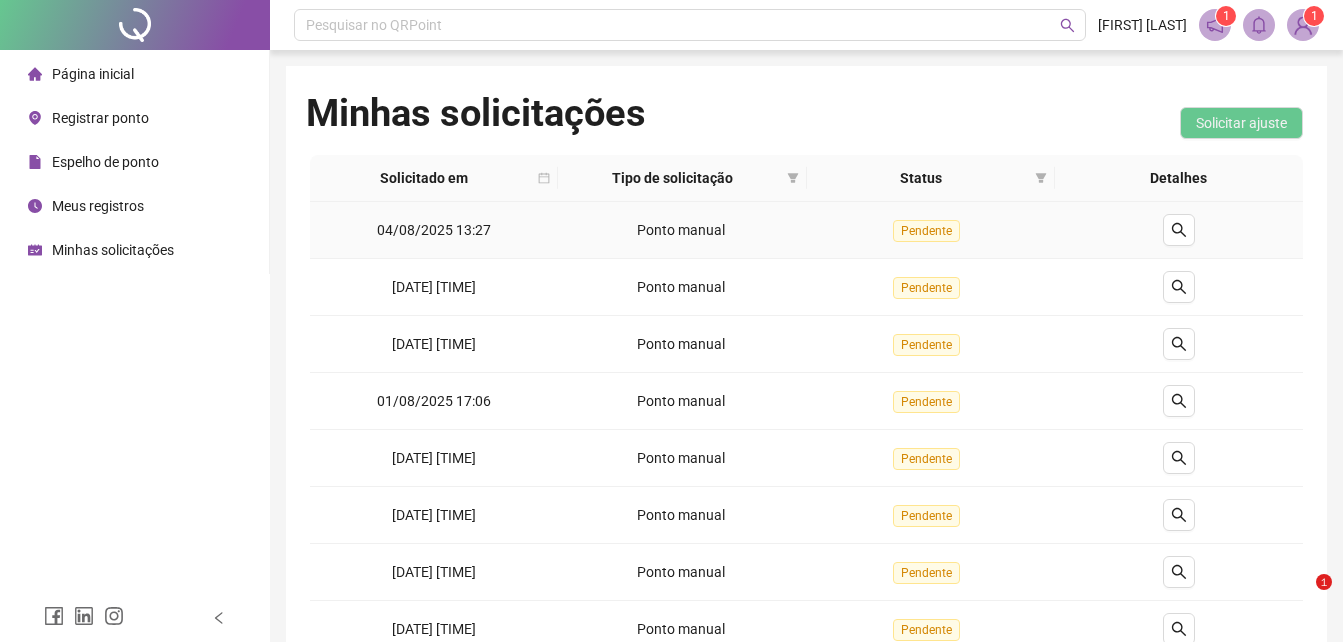 scroll, scrollTop: 0, scrollLeft: 0, axis: both 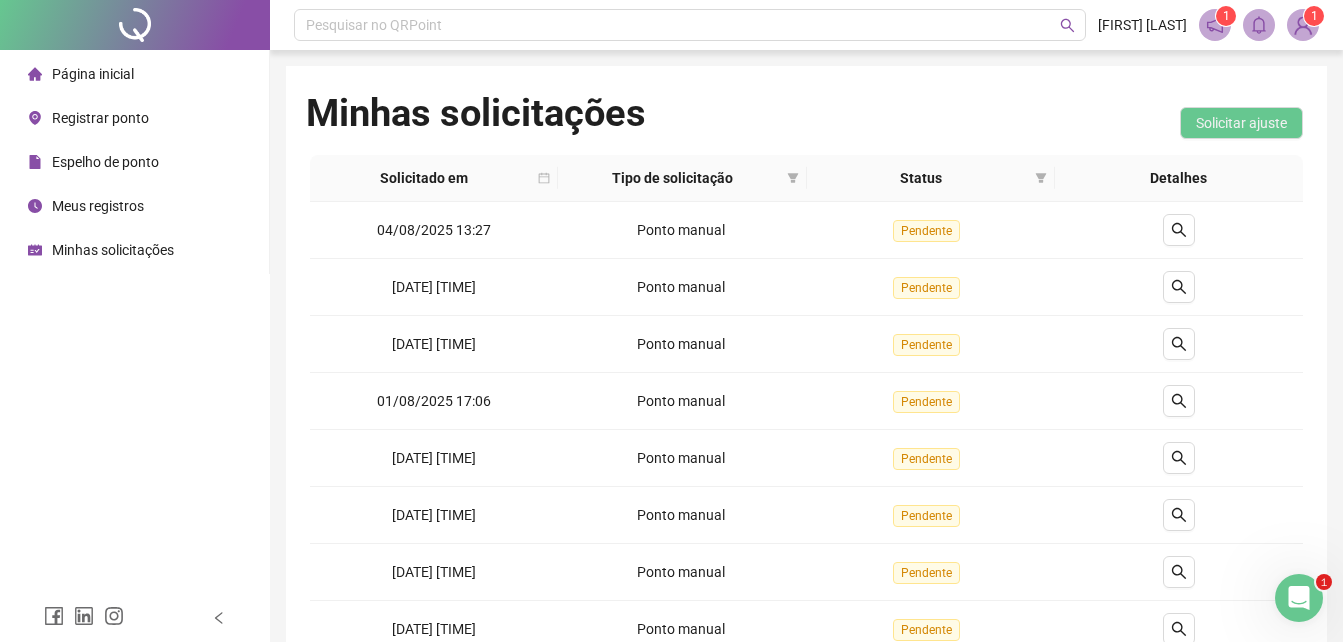 click on "Meus registros" at bounding box center (98, 206) 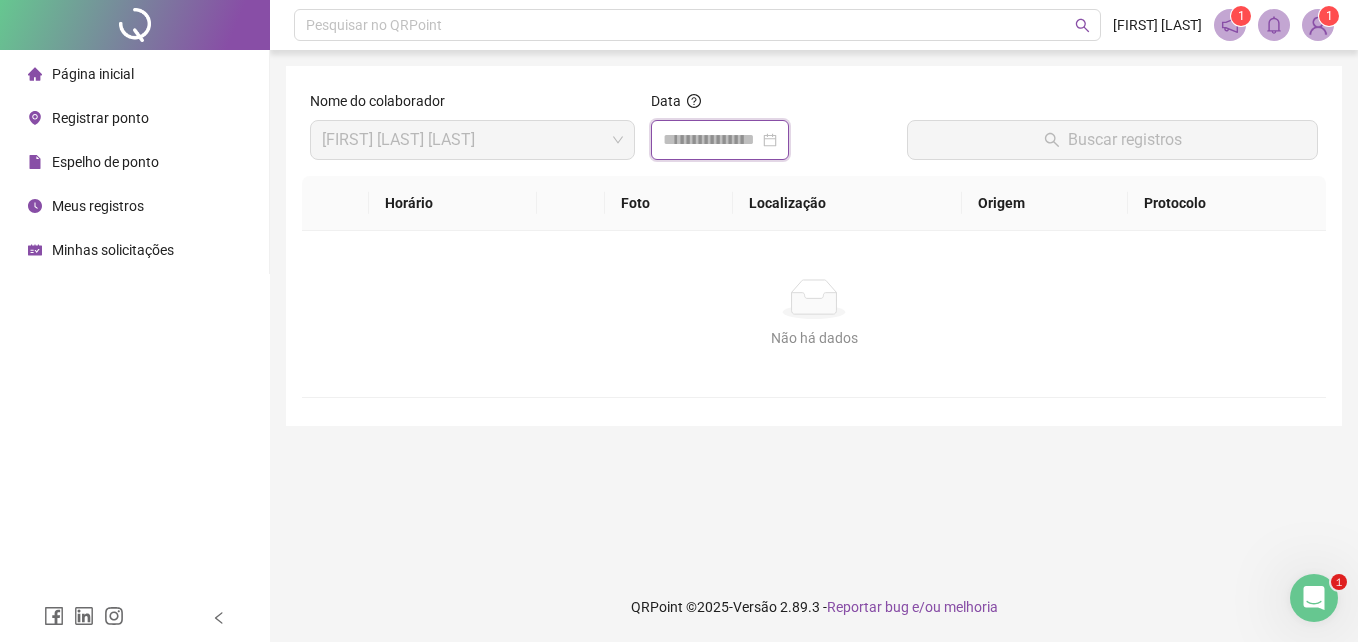 click at bounding box center (711, 140) 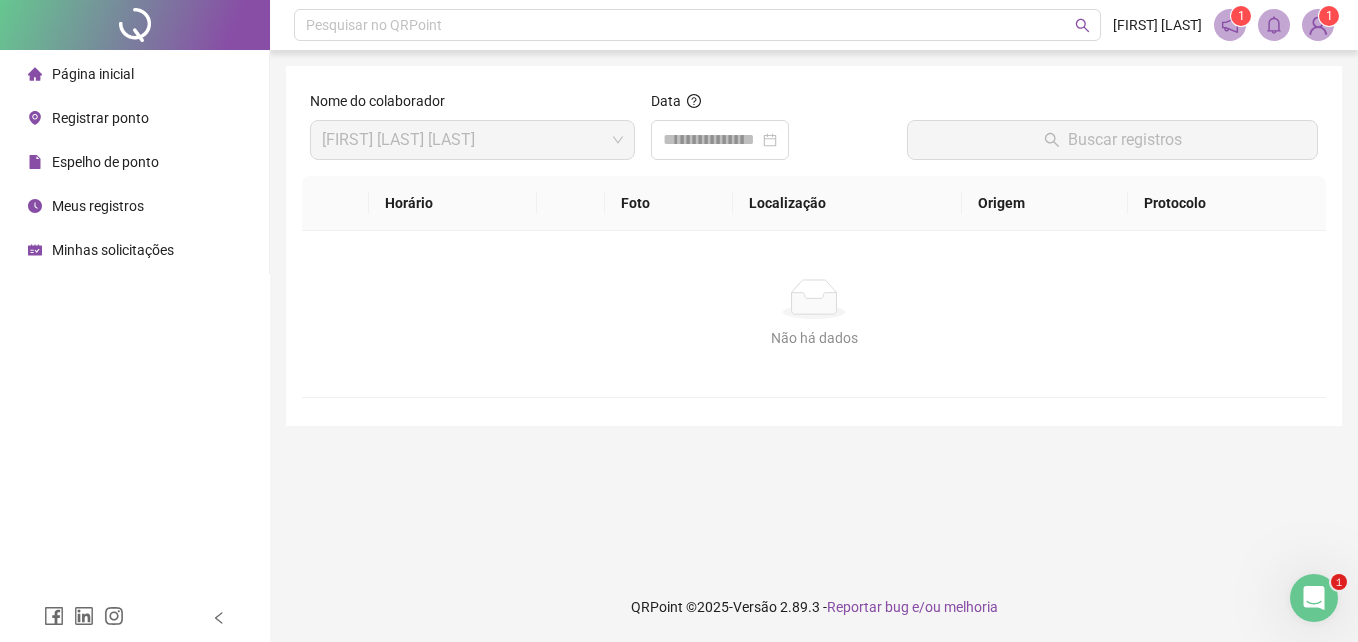 click on "Minhas solicitações" at bounding box center (113, 250) 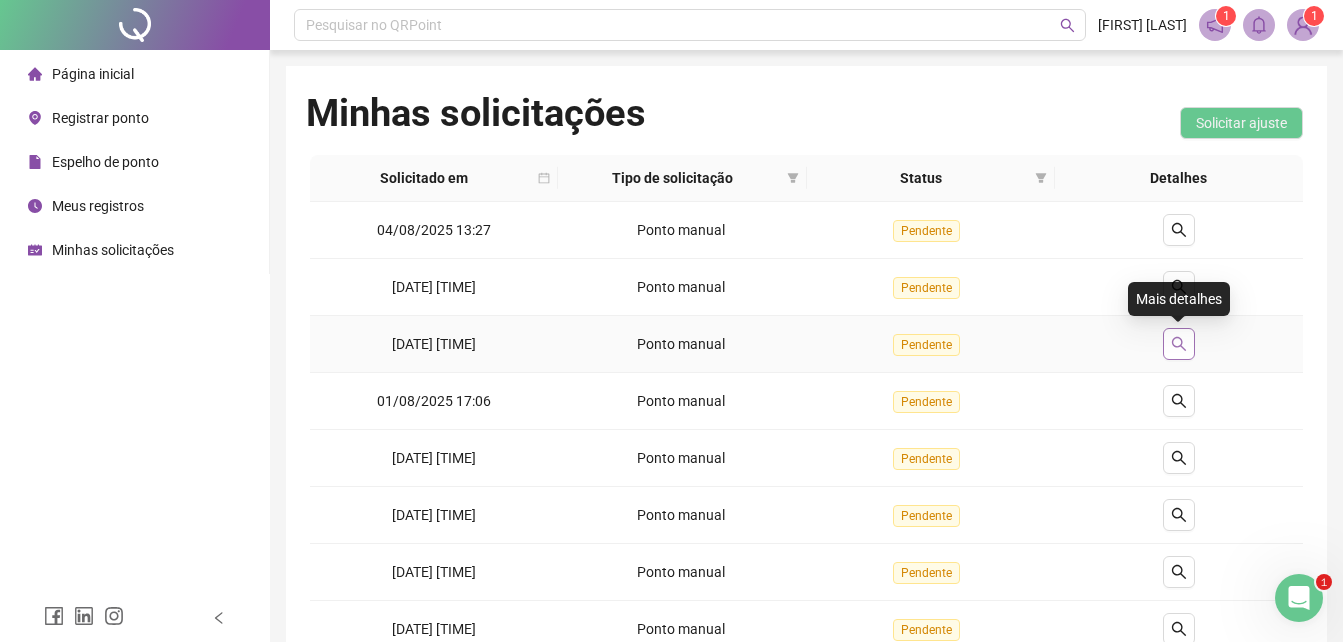 click at bounding box center [1179, 344] 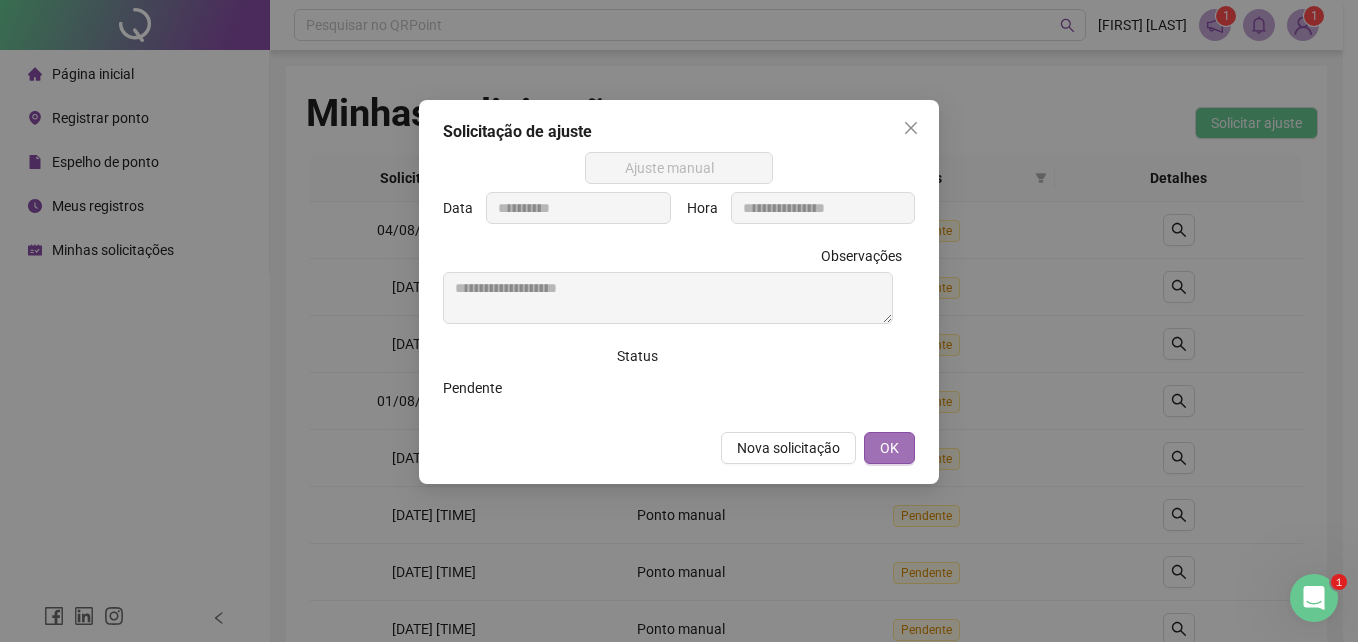 click on "OK" at bounding box center [889, 448] 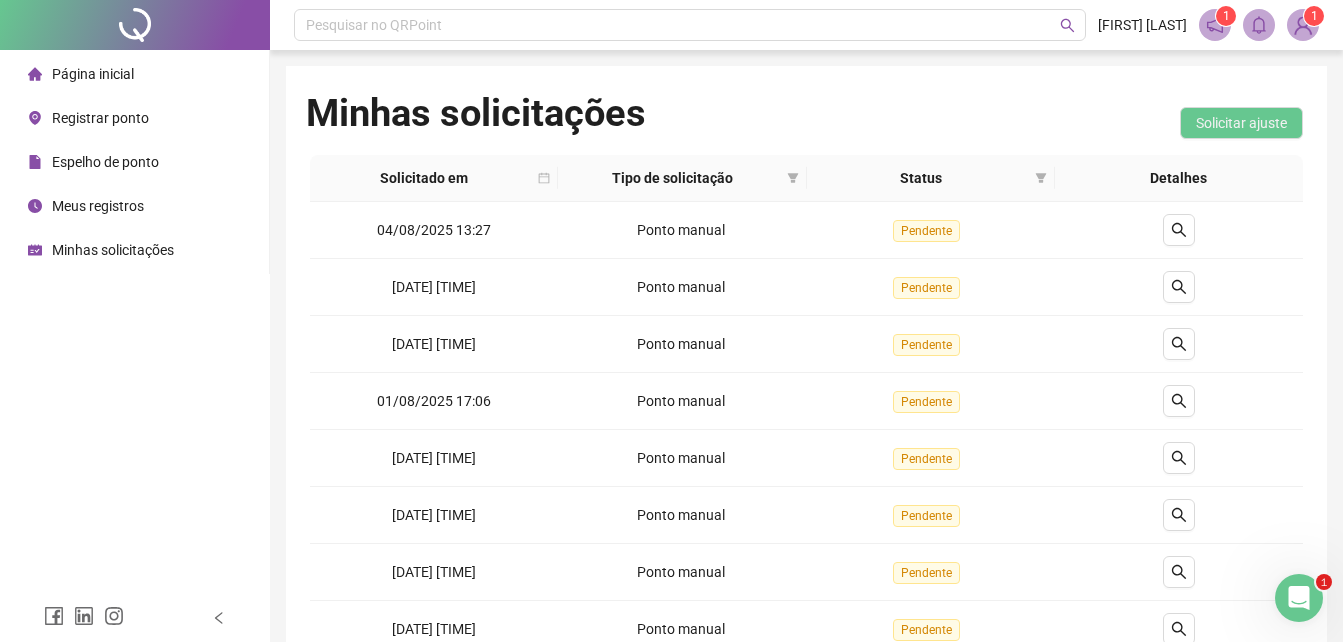 click on "Registrar ponto" at bounding box center (100, 118) 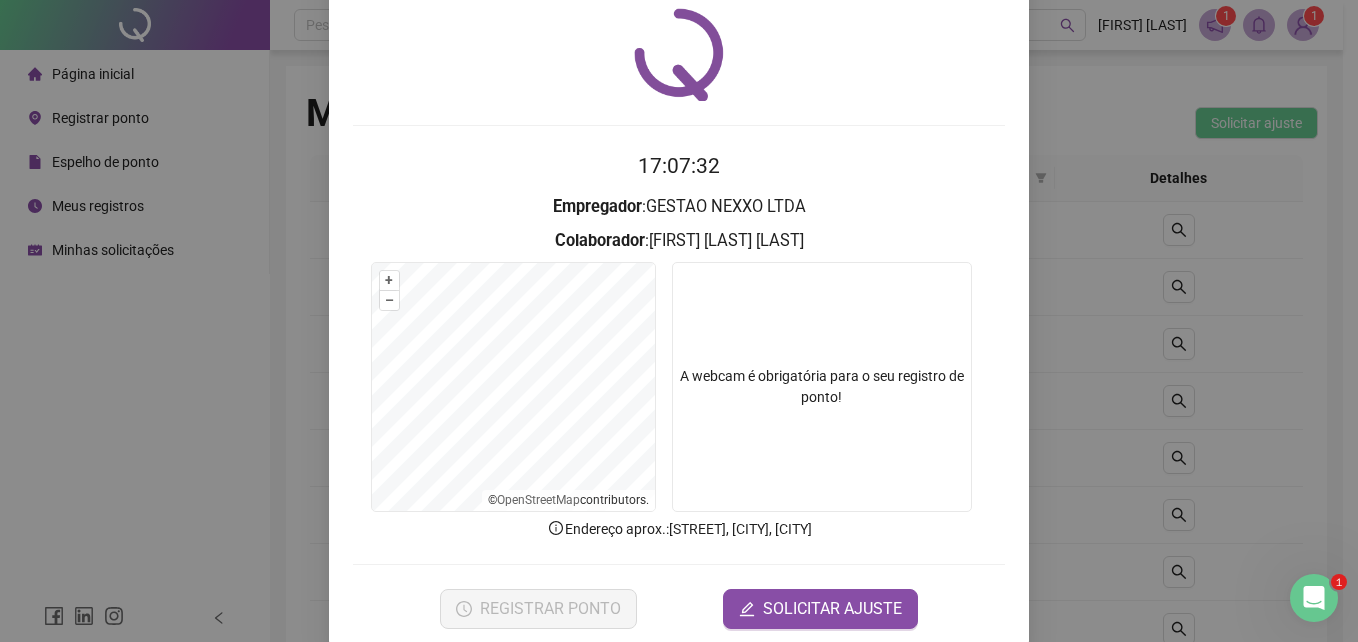 scroll, scrollTop: 95, scrollLeft: 0, axis: vertical 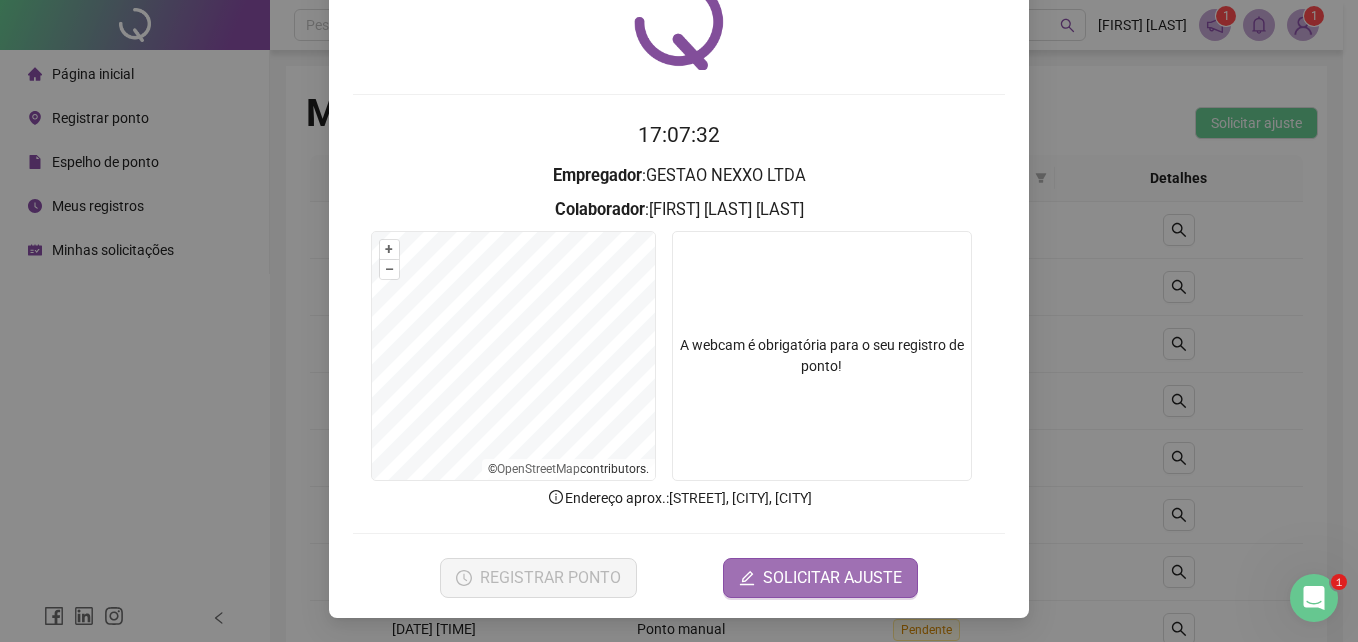 click on "SOLICITAR AJUSTE" at bounding box center (832, 578) 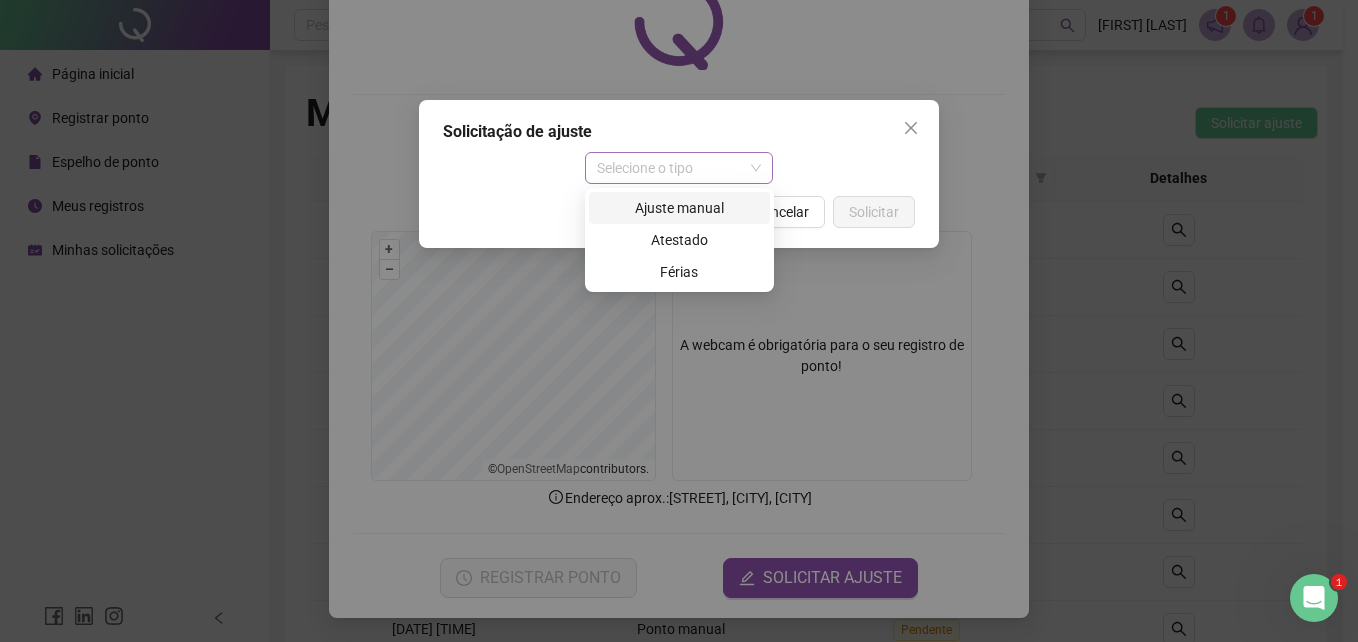 click on "Selecione o tipo" at bounding box center (679, 168) 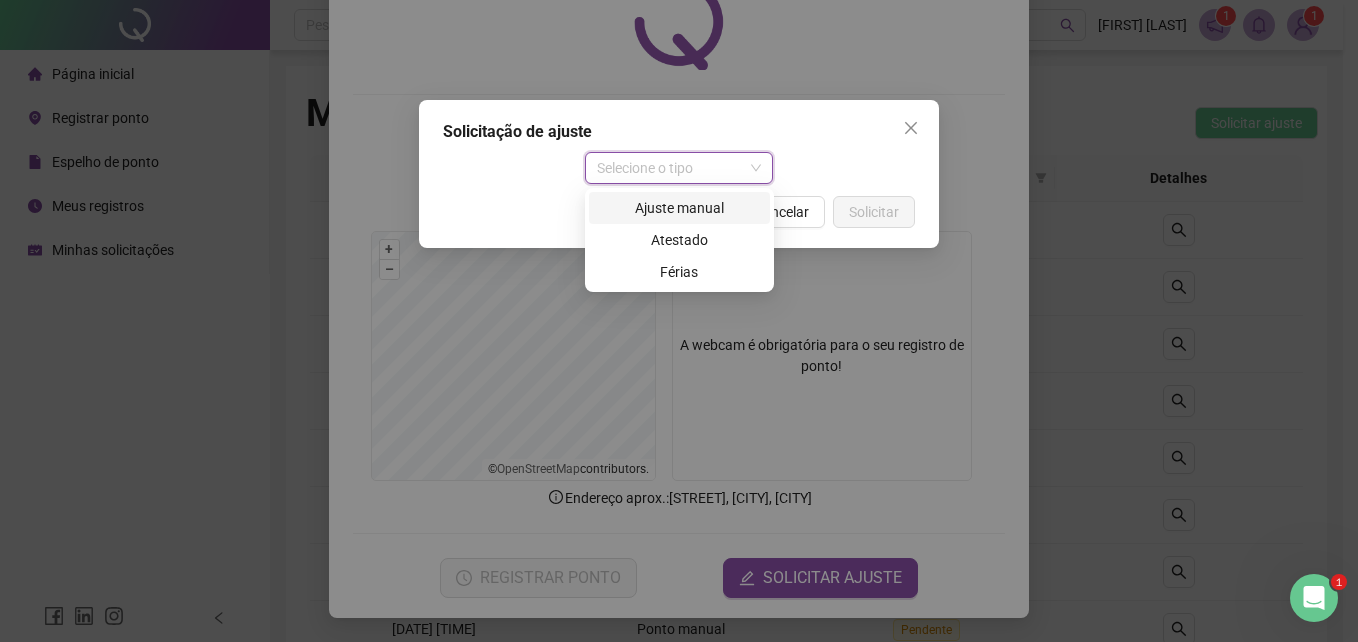 click on "Ajuste manual" at bounding box center (679, 208) 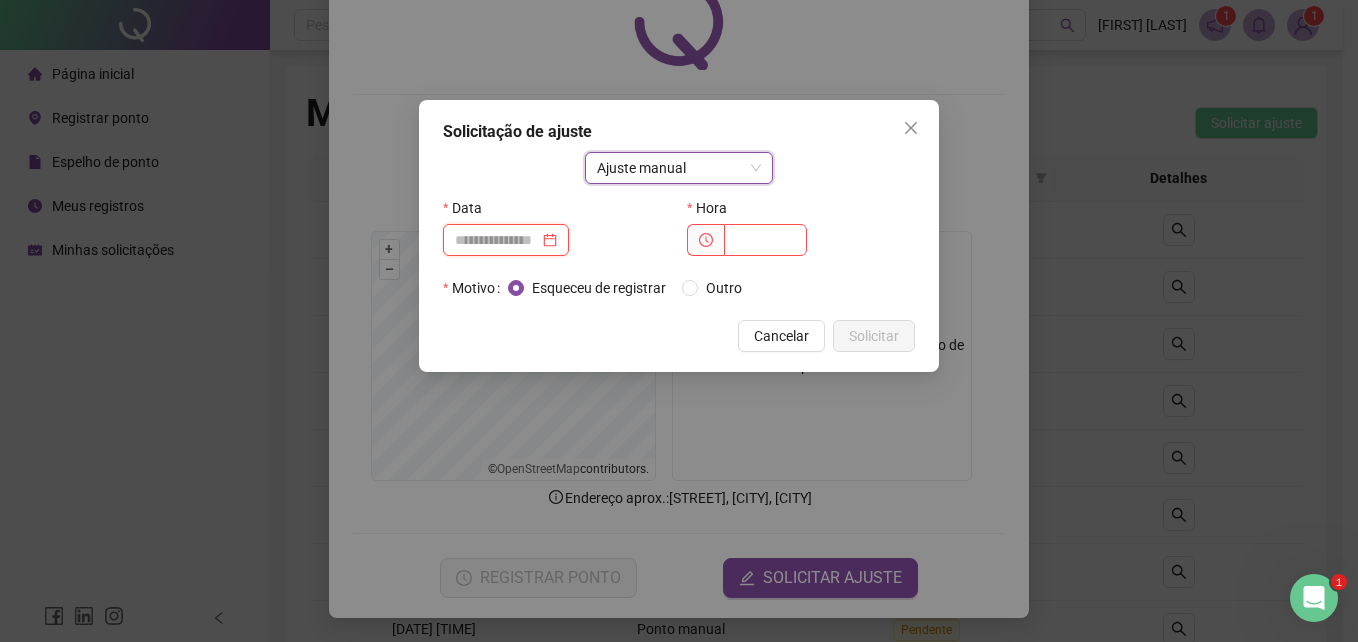 click at bounding box center (497, 240) 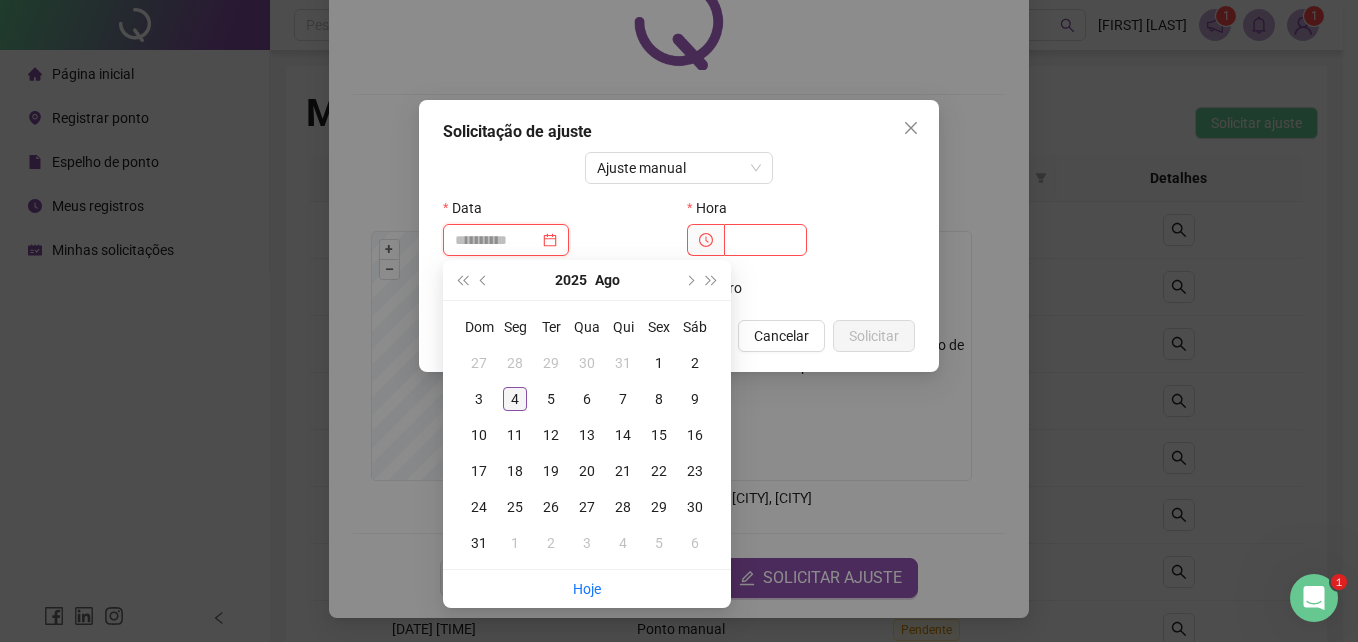 type on "**********" 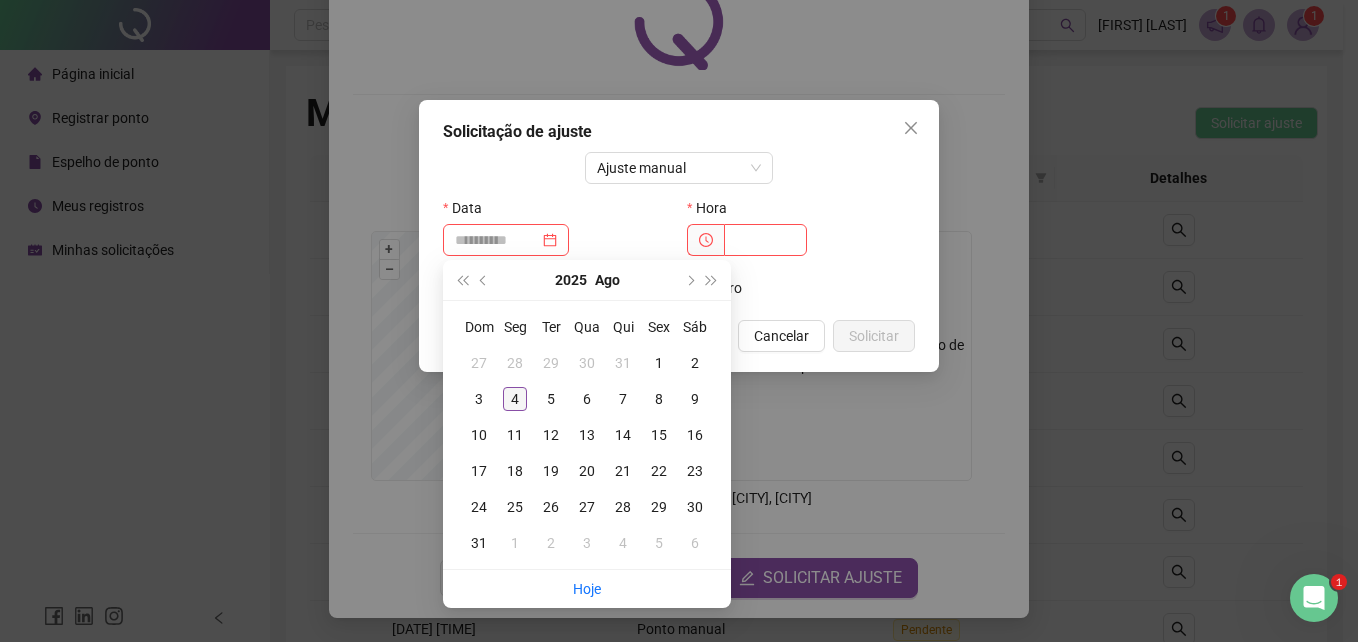 click on "4" at bounding box center (515, 399) 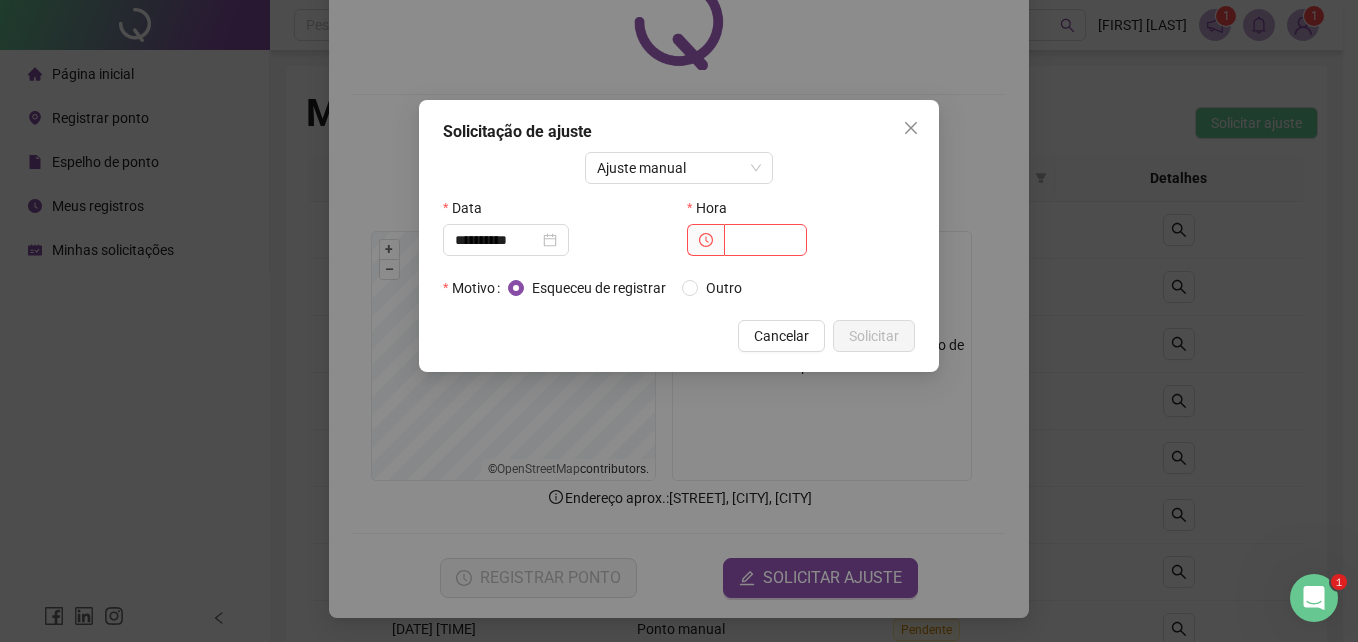 click on "Hora" at bounding box center [801, 232] 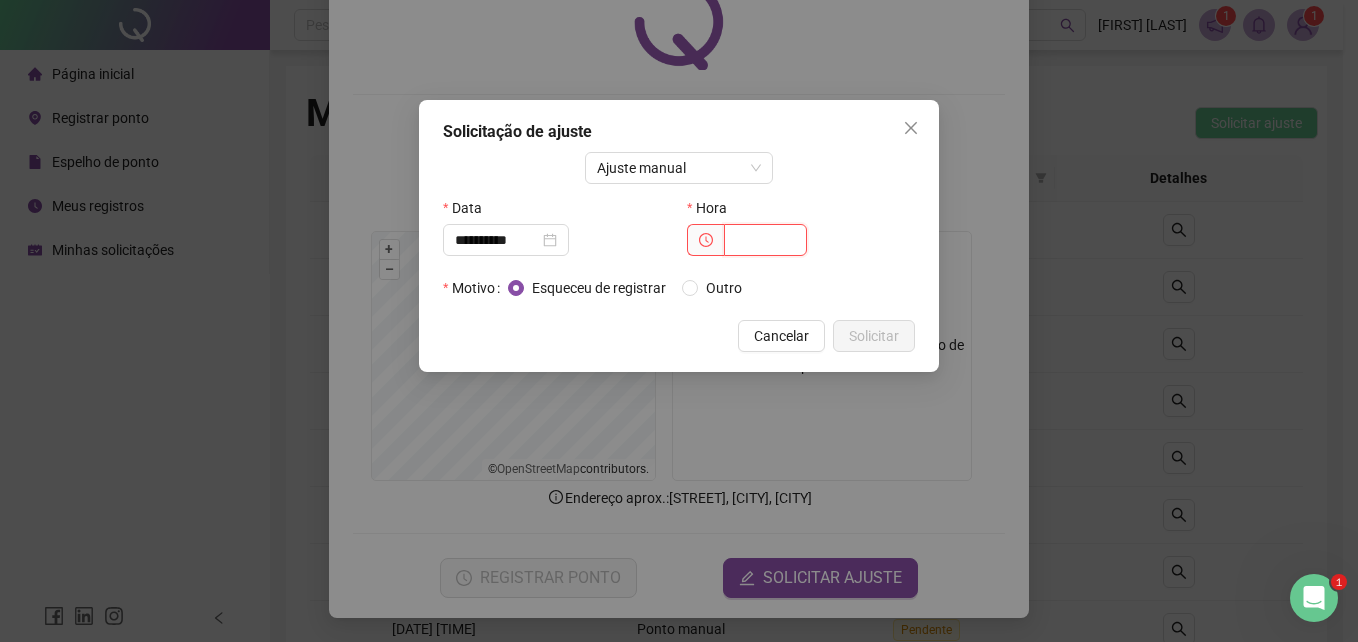 click at bounding box center [765, 240] 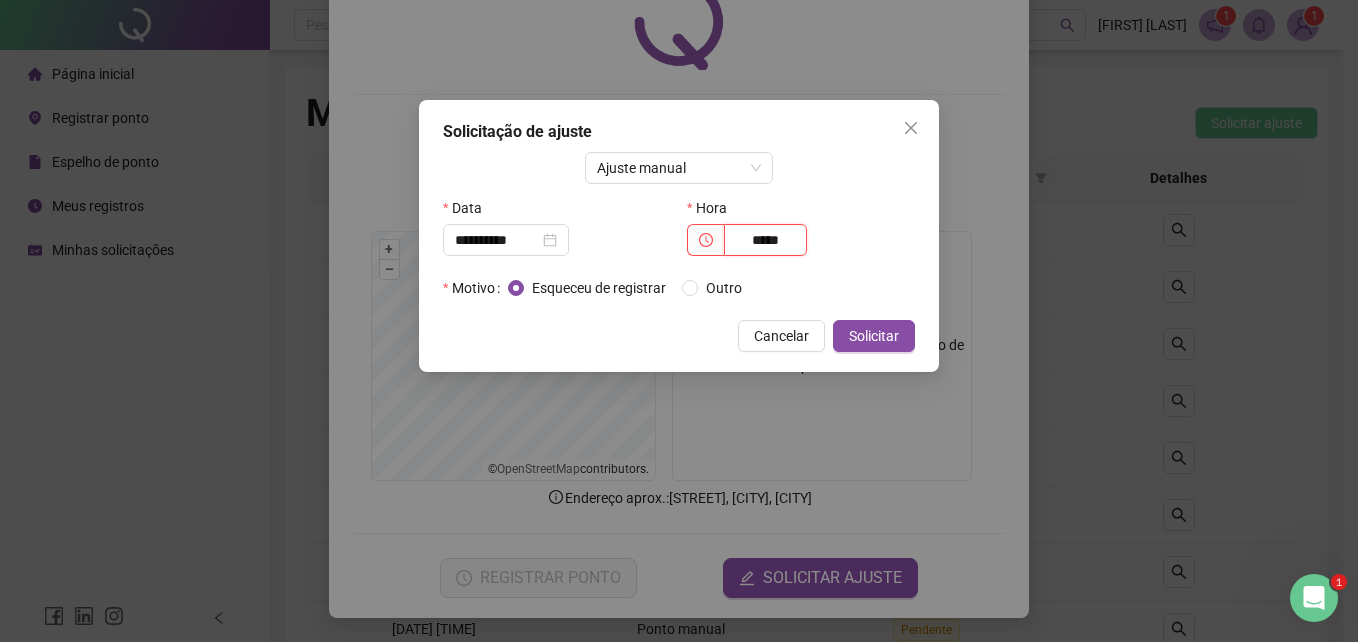 type on "*****" 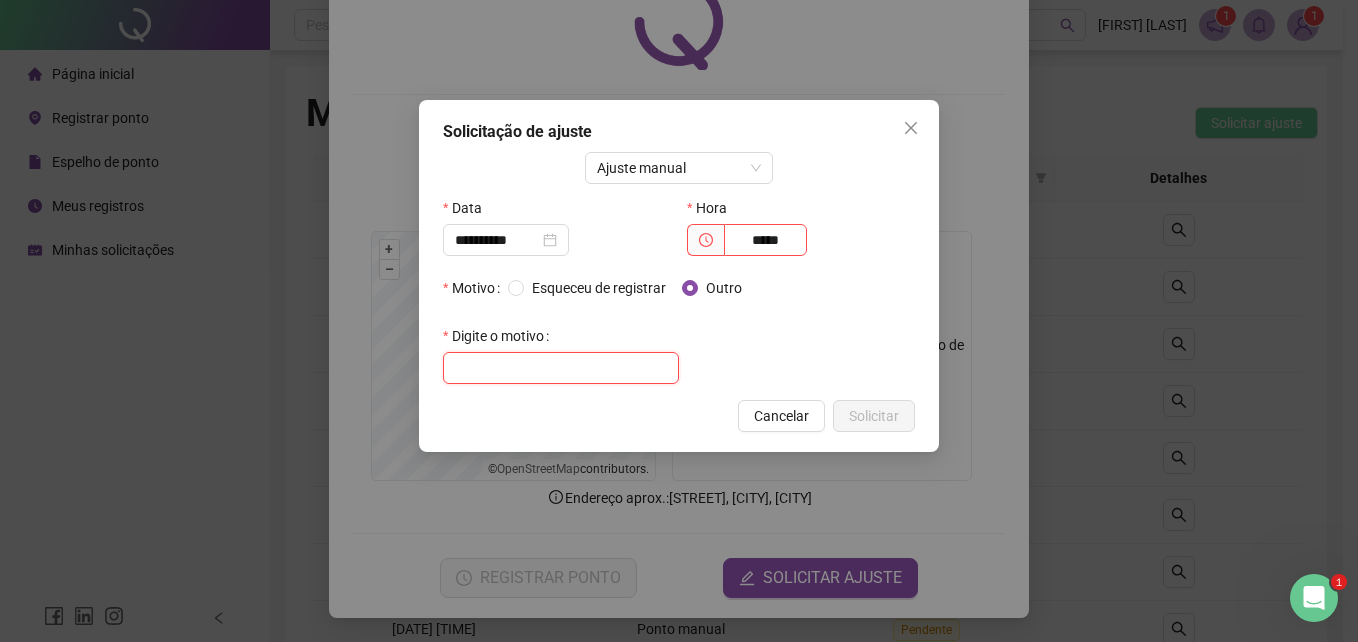 click at bounding box center (561, 368) 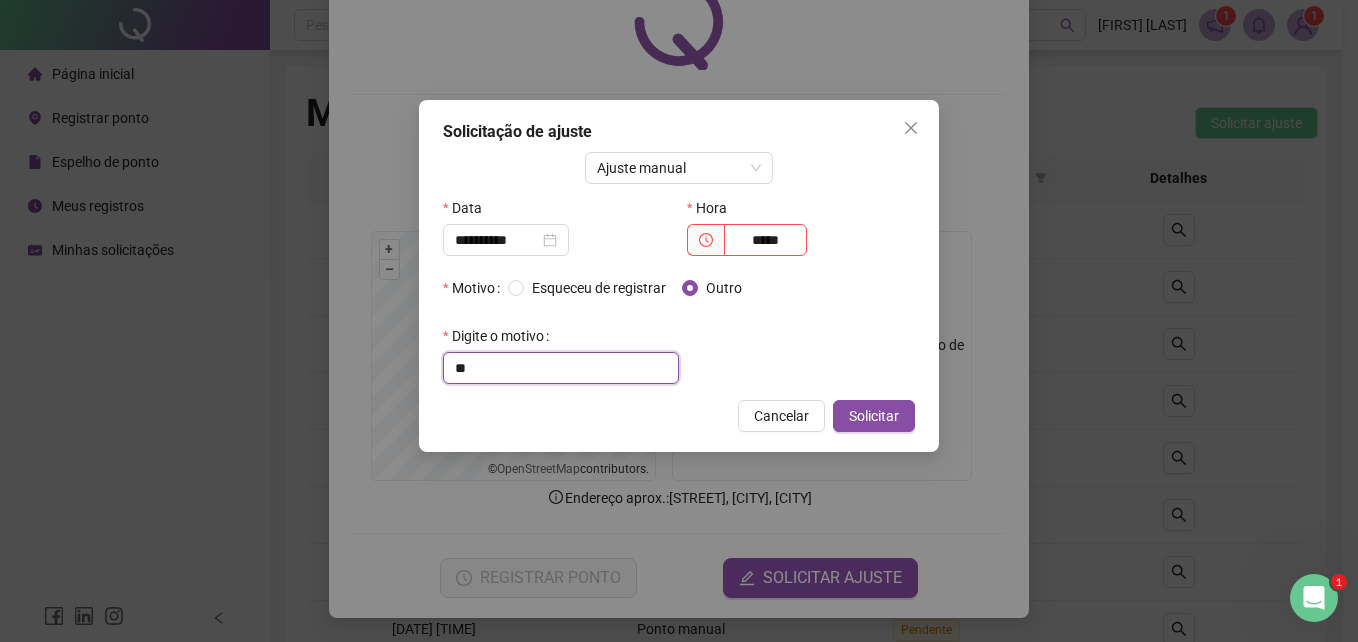 type on "*" 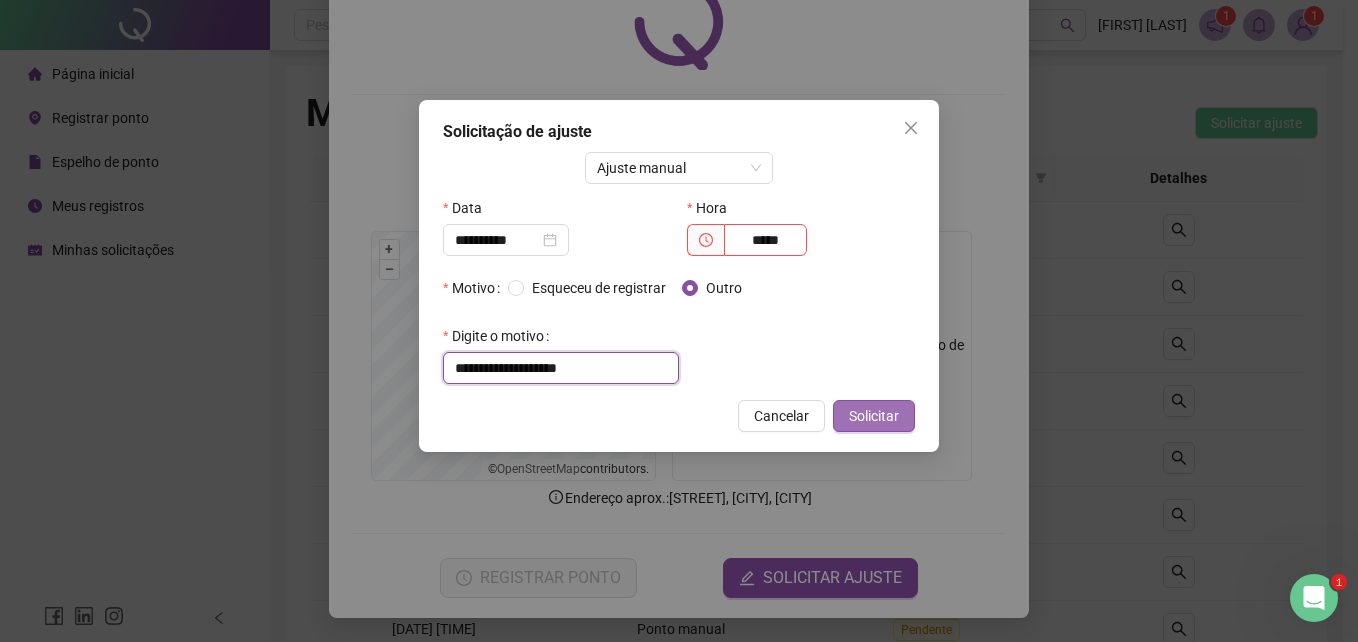 type on "**********" 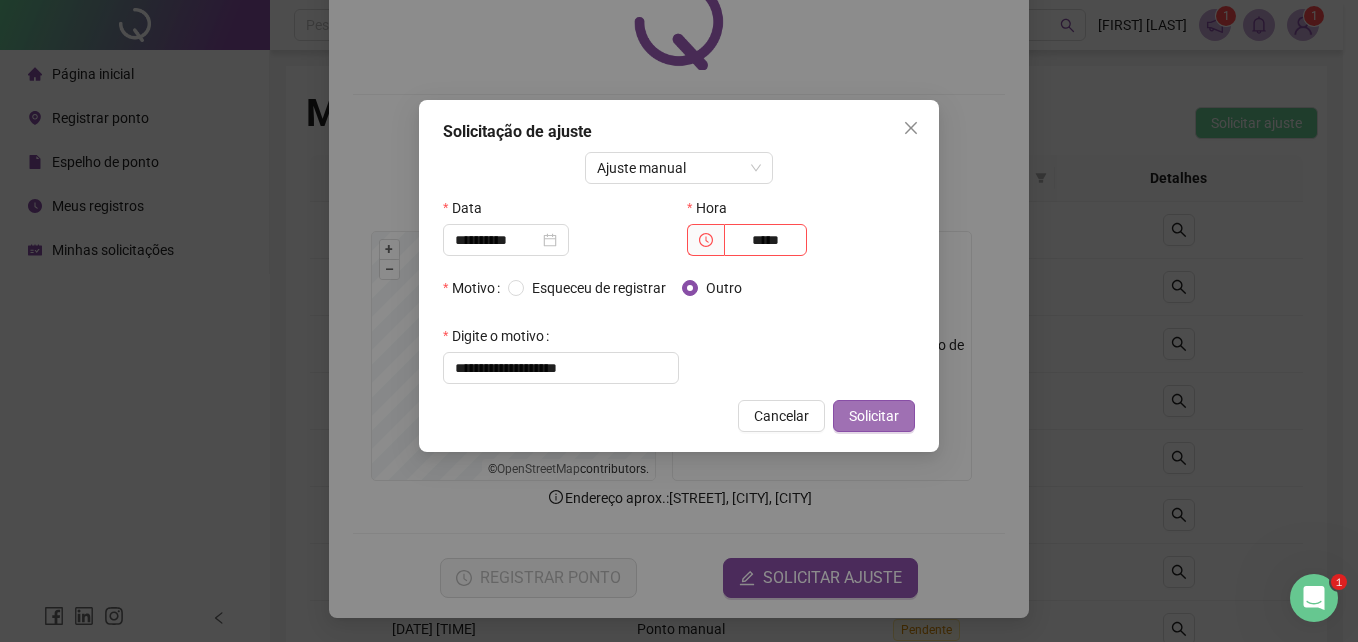 click on "Solicitar" at bounding box center (874, 416) 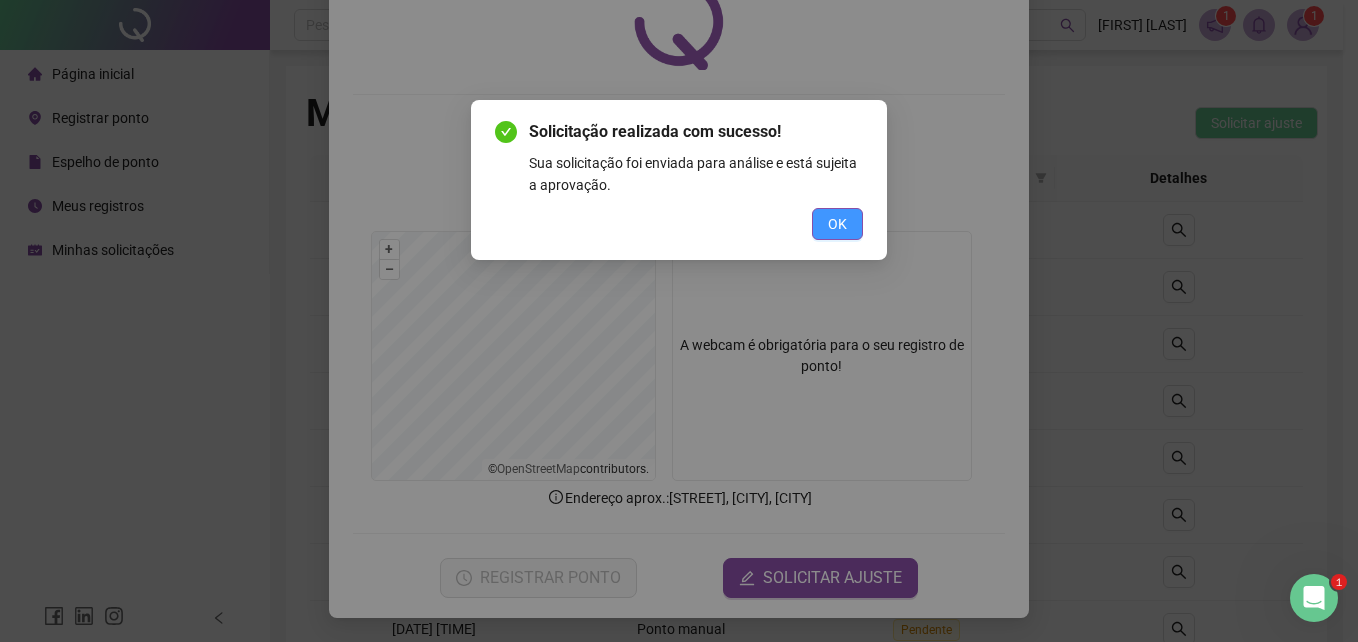 click on "OK" at bounding box center [837, 224] 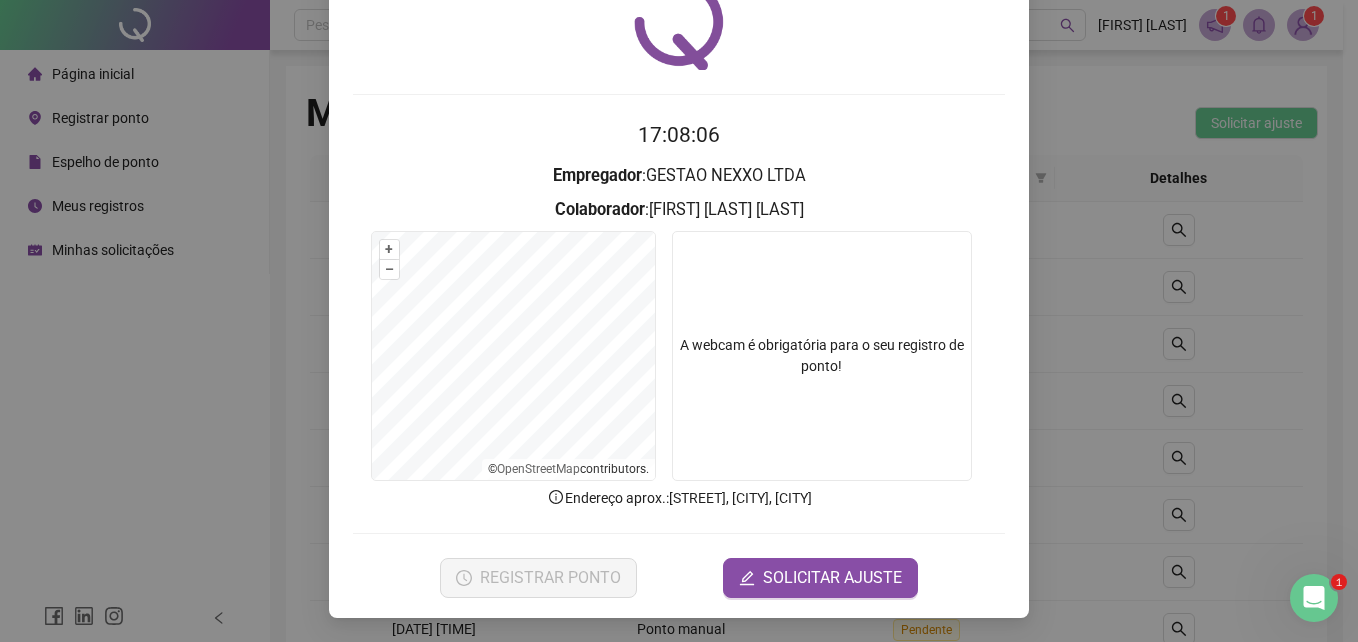 scroll, scrollTop: 0, scrollLeft: 0, axis: both 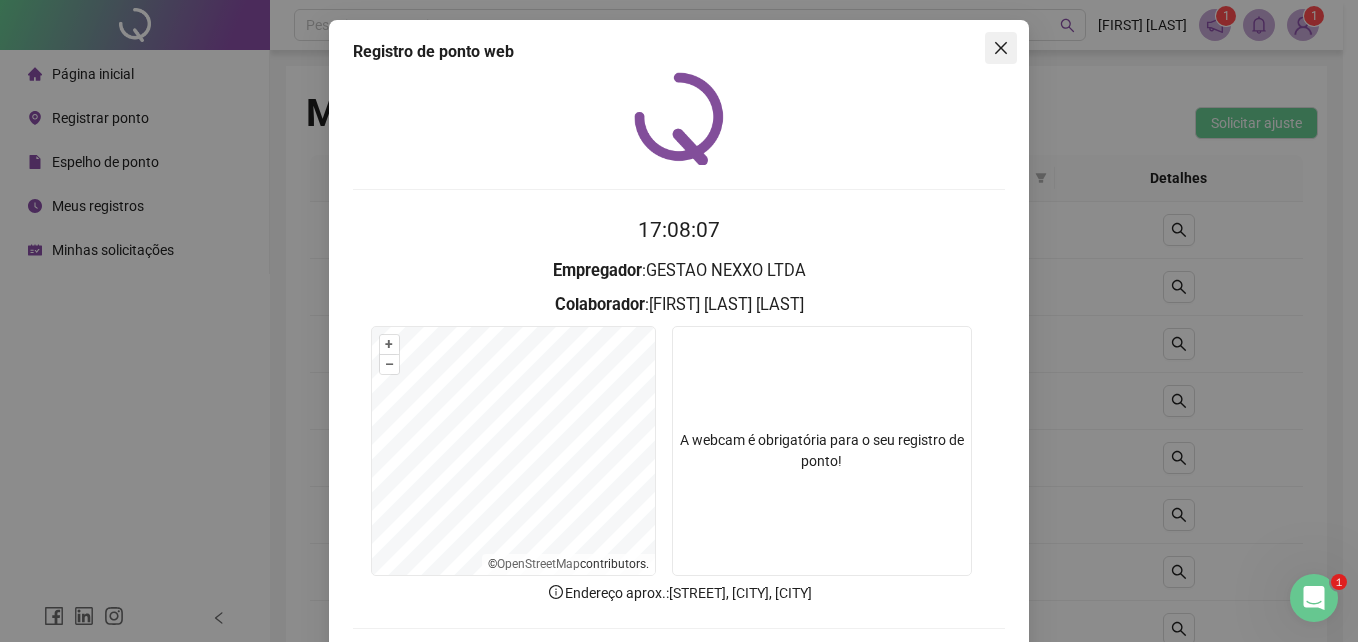 click 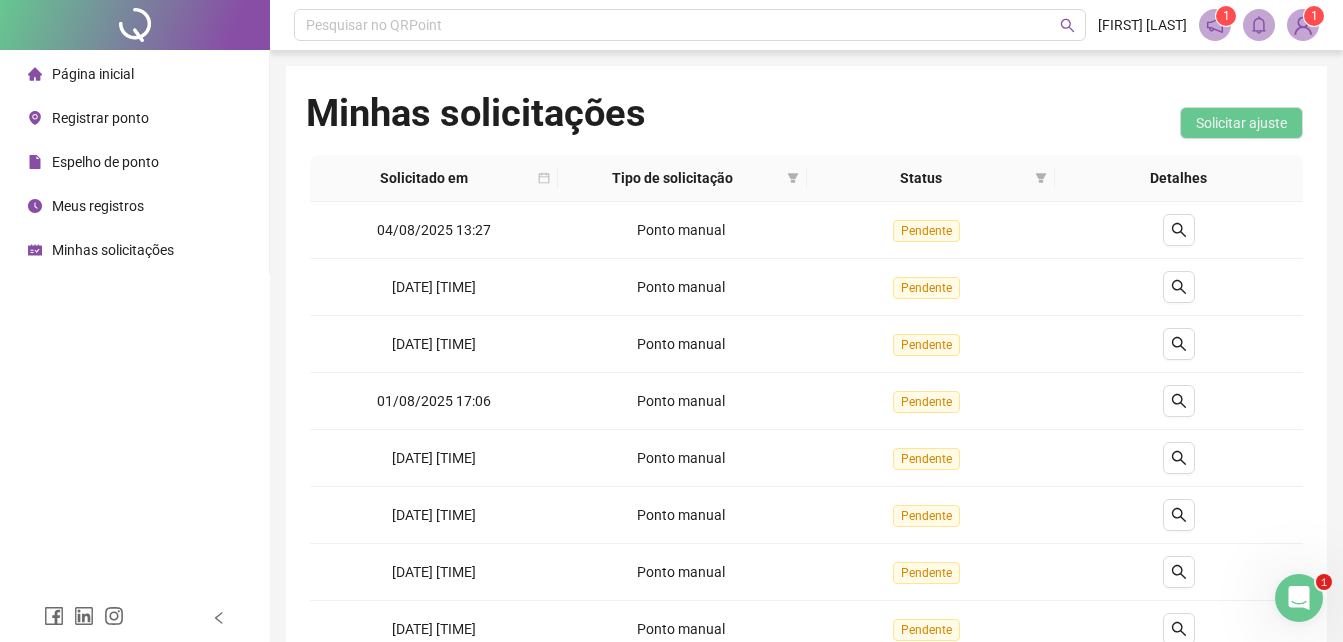 click on "1 1" at bounding box center [1259, 25] 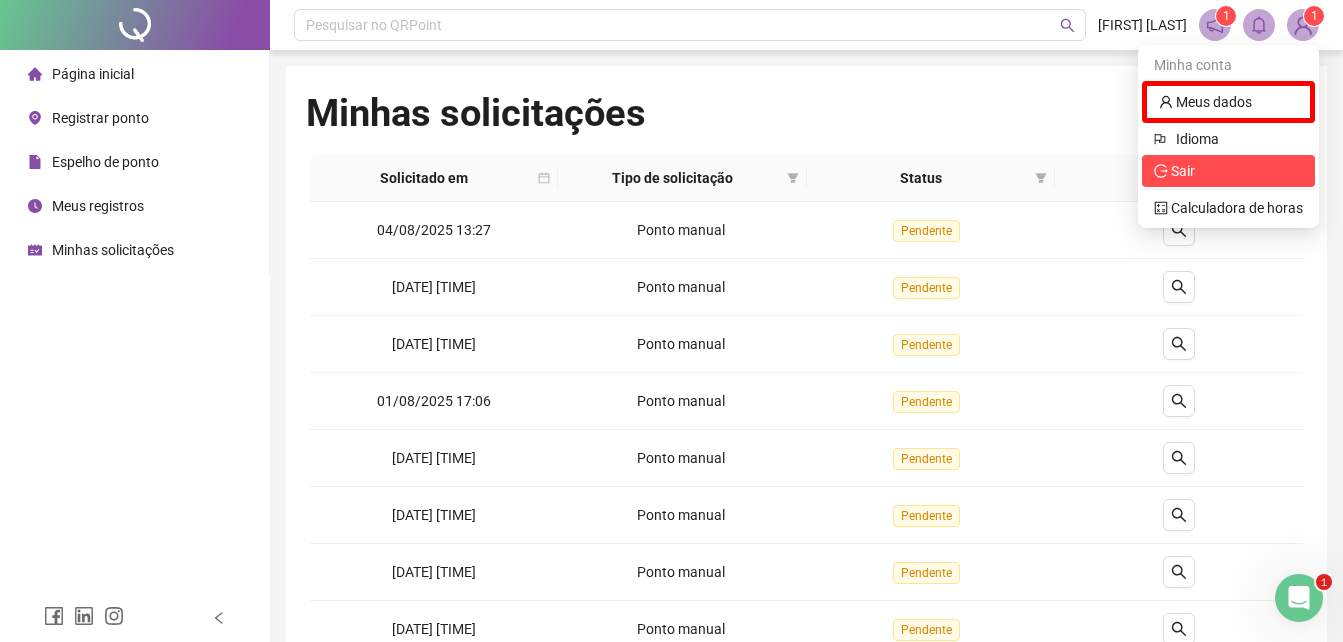 click on "Sair" at bounding box center (1228, 171) 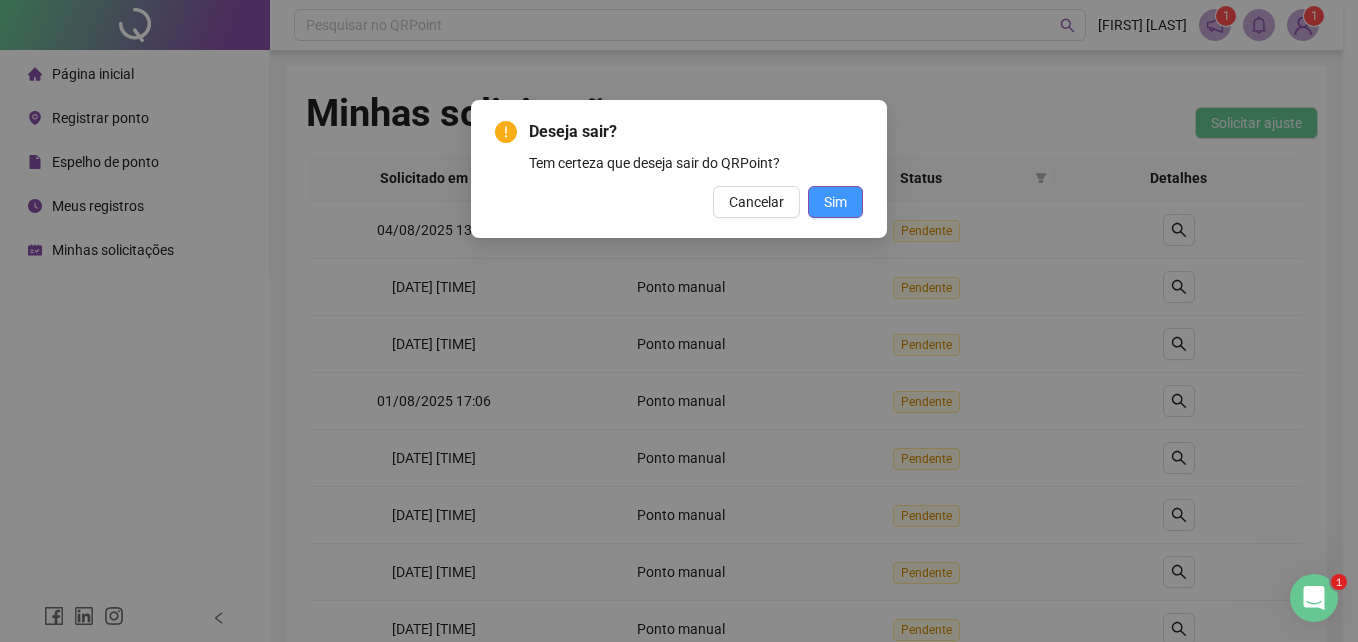 click on "Sim" at bounding box center [835, 202] 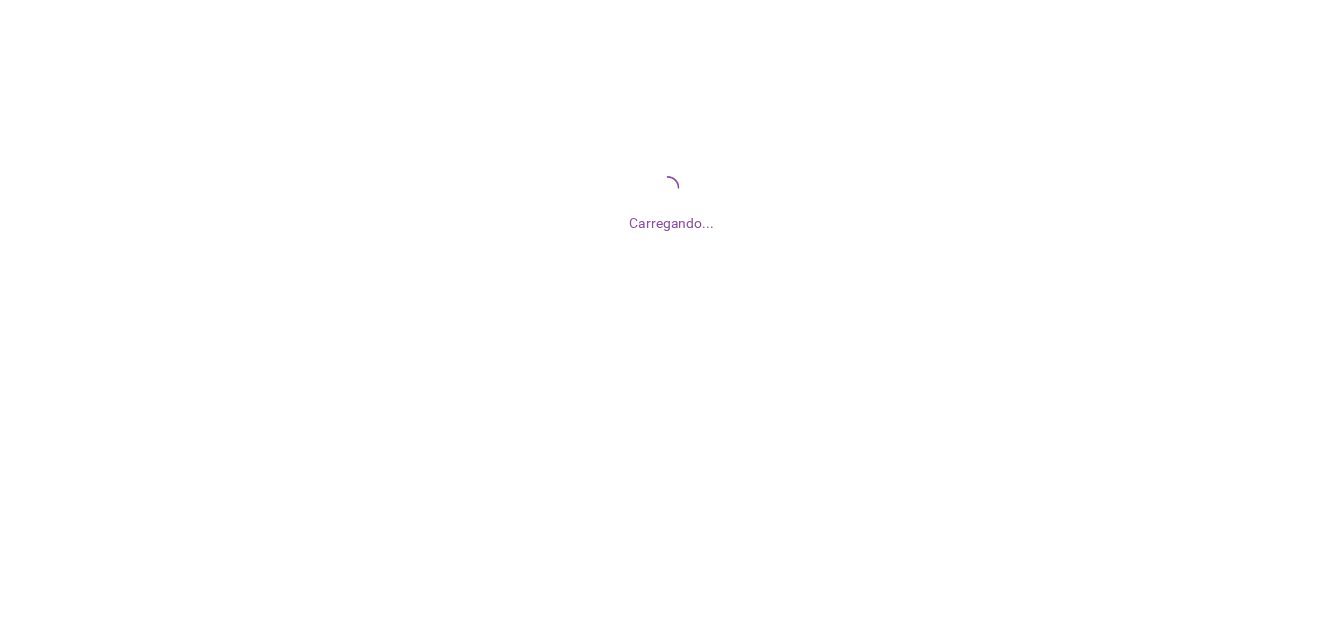 scroll, scrollTop: 0, scrollLeft: 0, axis: both 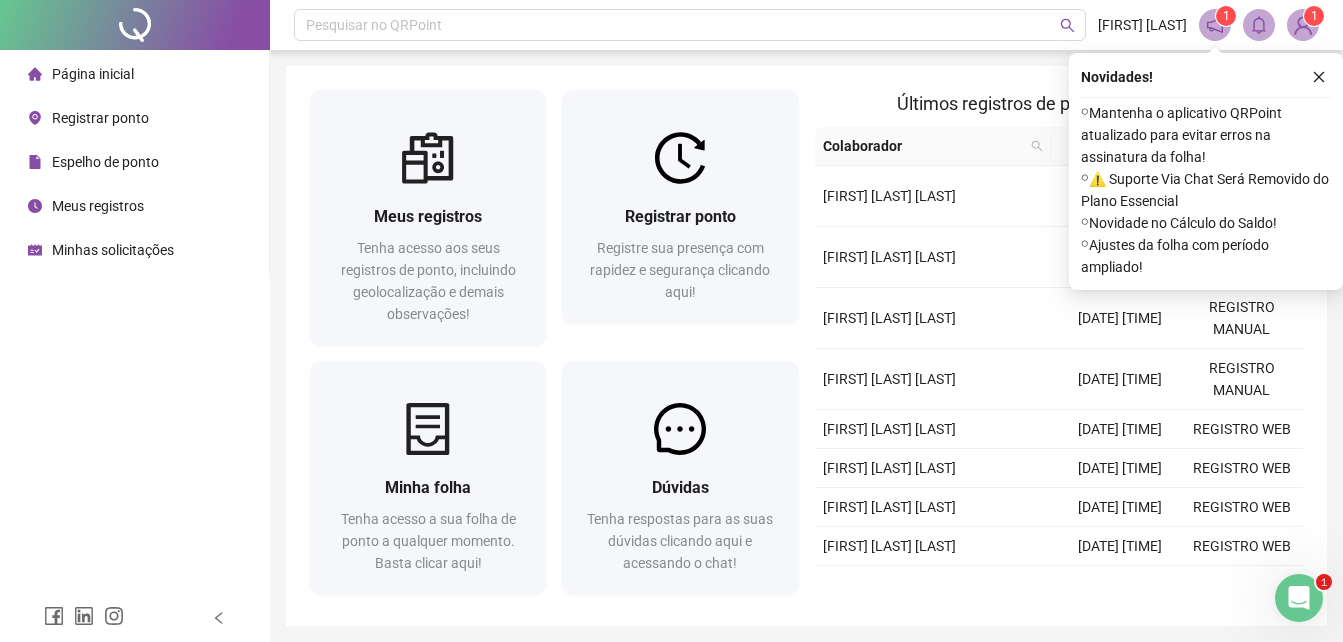 click on "Minhas solicitações" at bounding box center [113, 250] 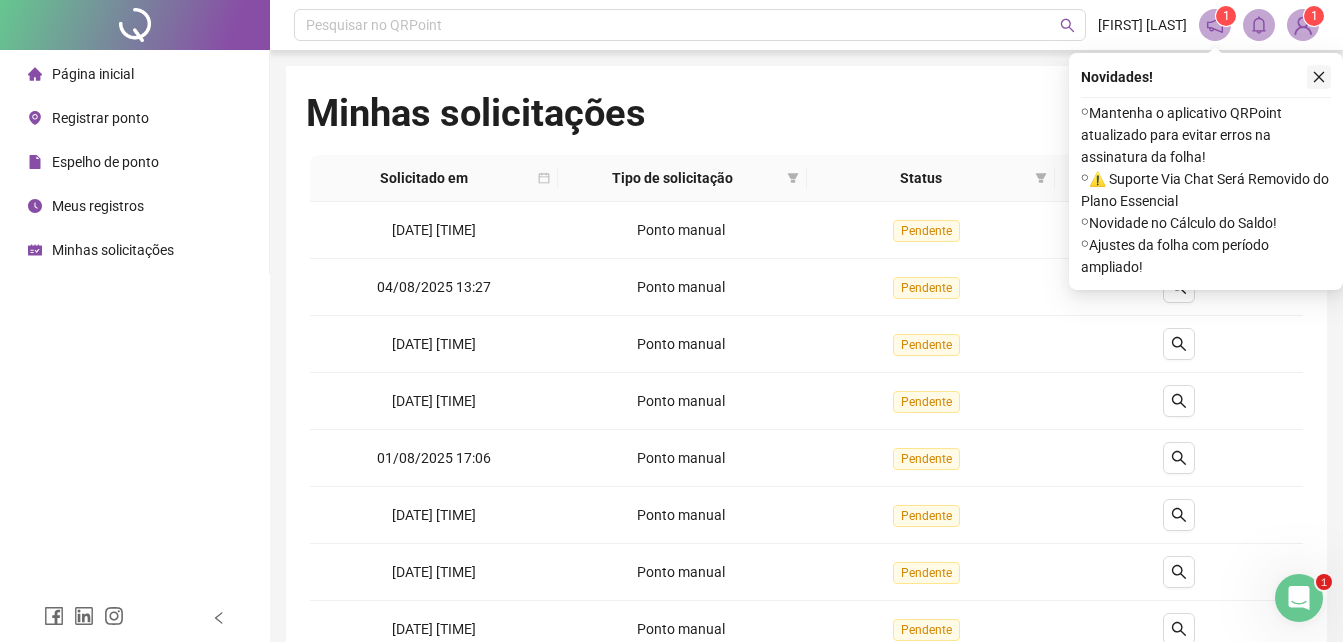 click at bounding box center [1319, 77] 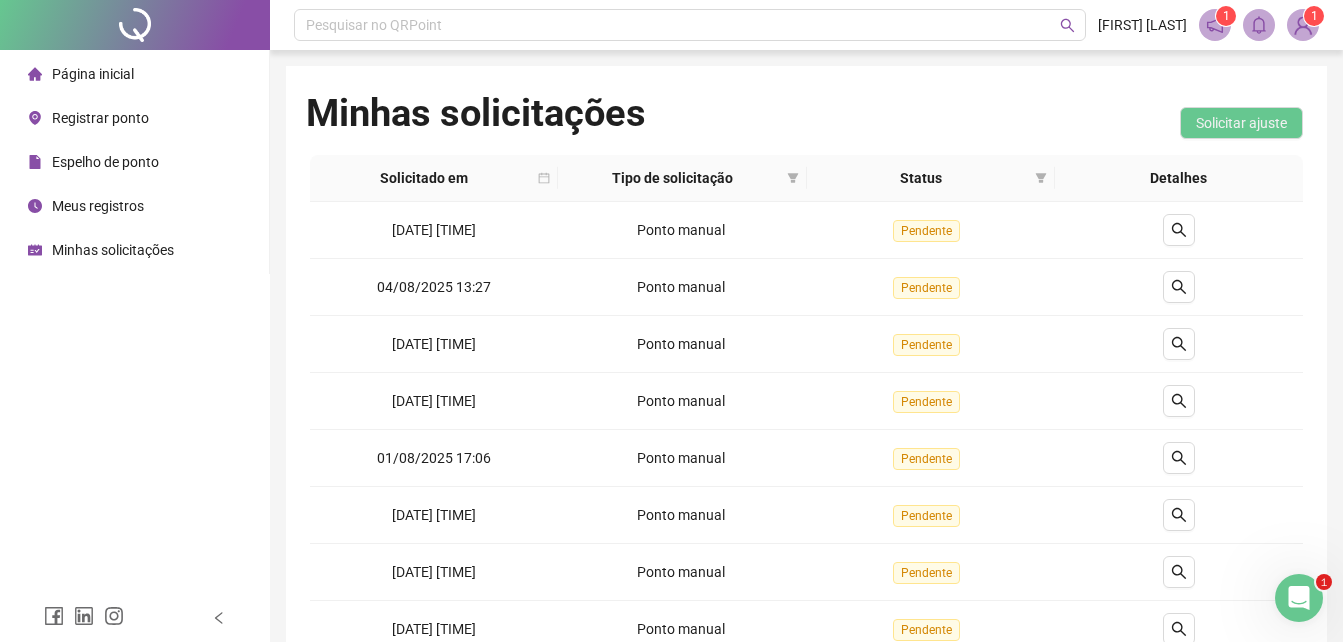 click at bounding box center (1303, 25) 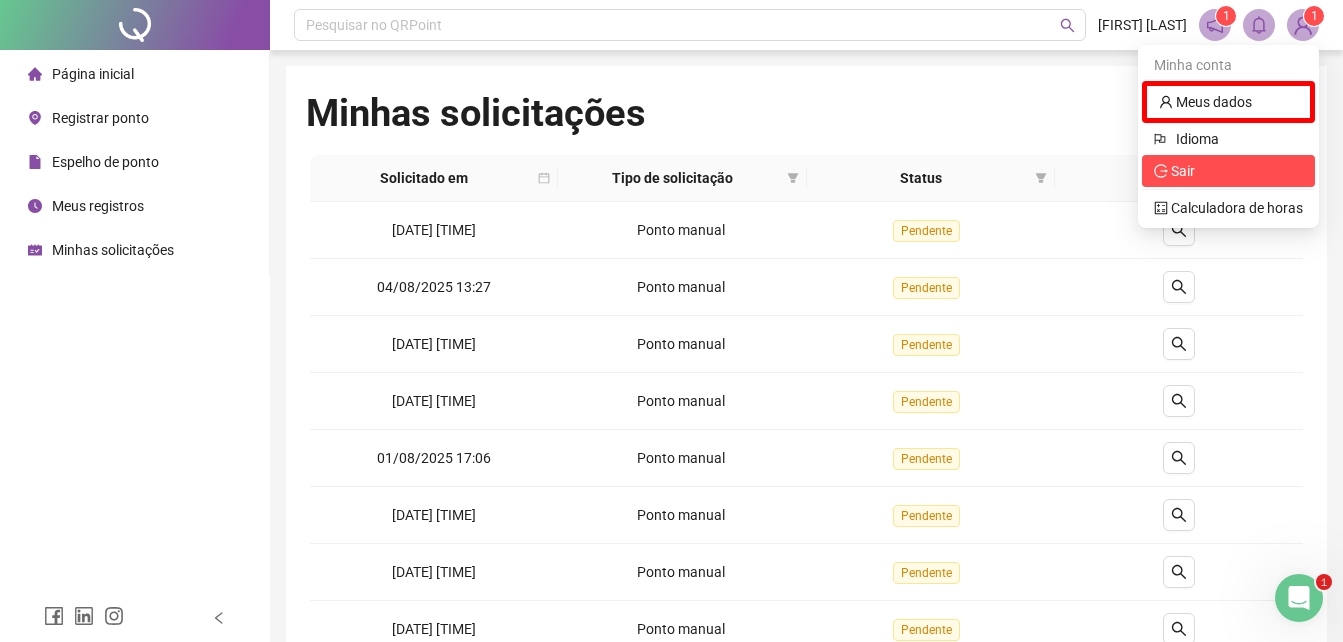 click on "Sair" at bounding box center [1183, 171] 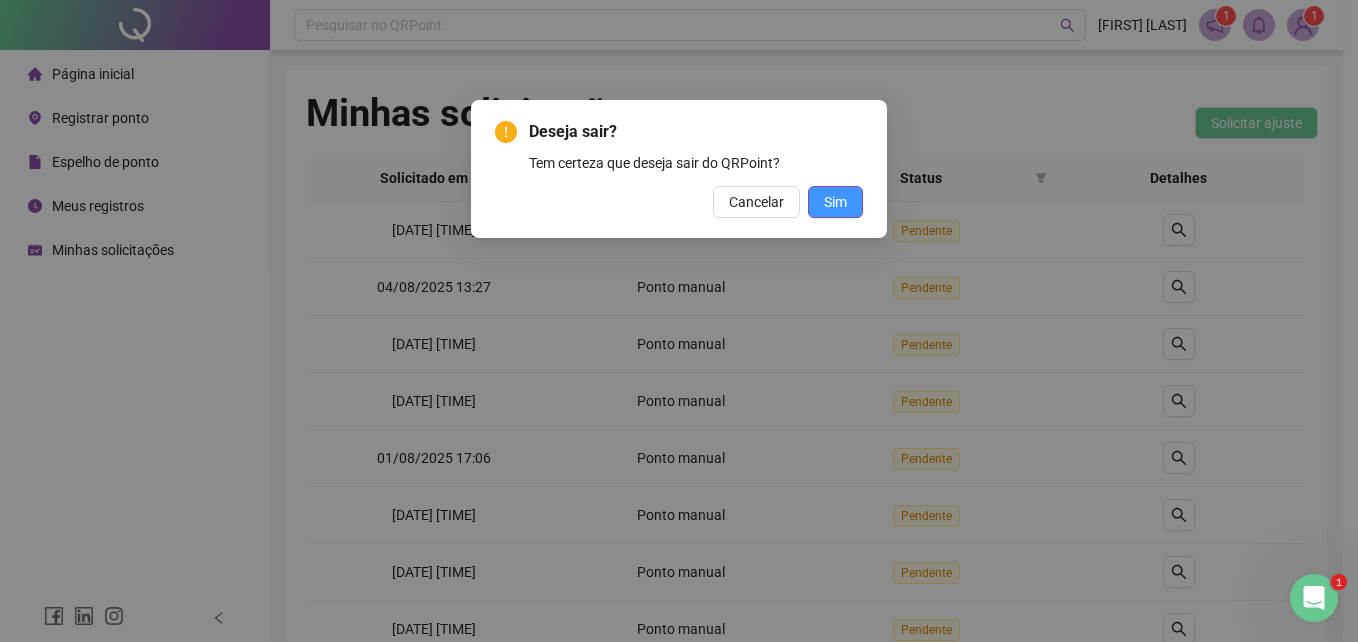 click on "Sim" at bounding box center [835, 202] 